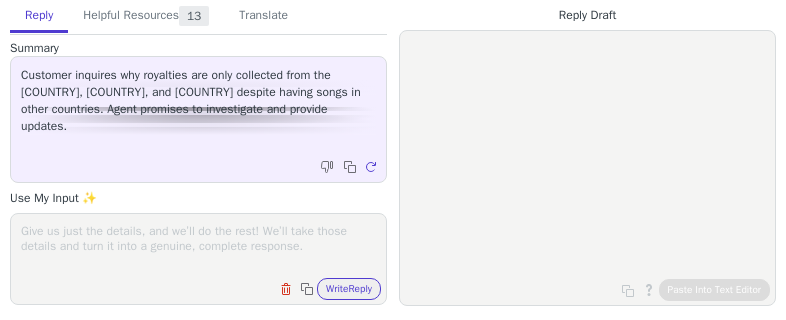 scroll, scrollTop: 0, scrollLeft: 0, axis: both 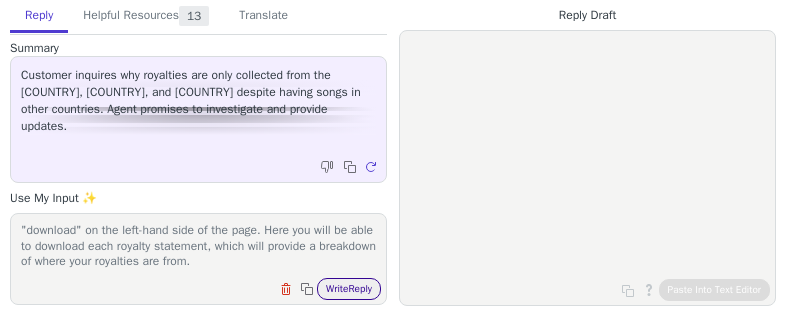 type on "Thank you for your question. You can view each of your publishing royalties statements within your Sony SCORE account (https://score.sonymusicpub.com/index.php) by clicking "download" on the left-hand side of the page. Here you will be able to download each royalty statement, which will provide a breakdown of where your royalties are from." 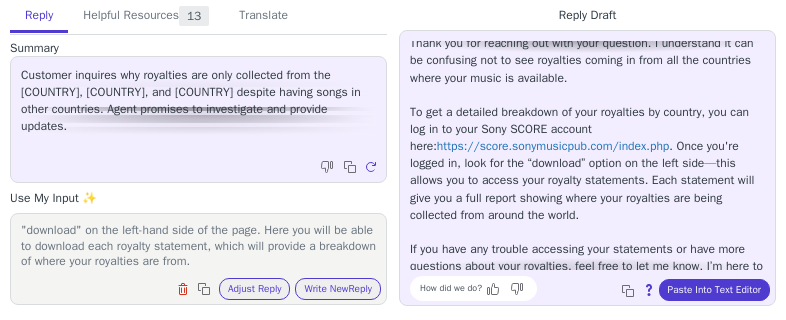 scroll, scrollTop: 62, scrollLeft: 0, axis: vertical 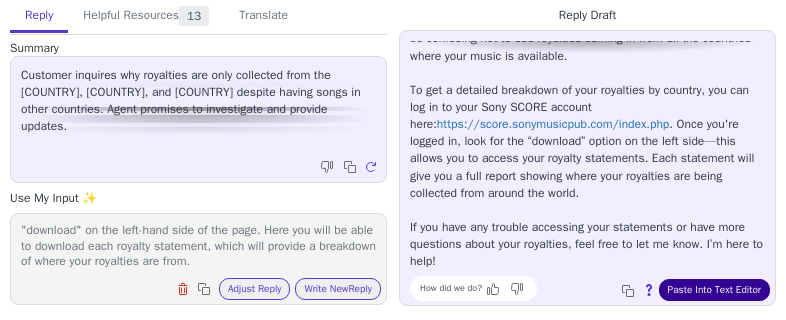 click on "Paste Into Text Editor" at bounding box center (714, 290) 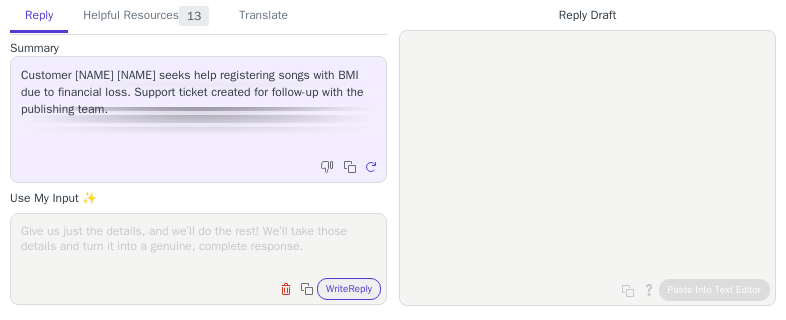 scroll, scrollTop: 0, scrollLeft: 0, axis: both 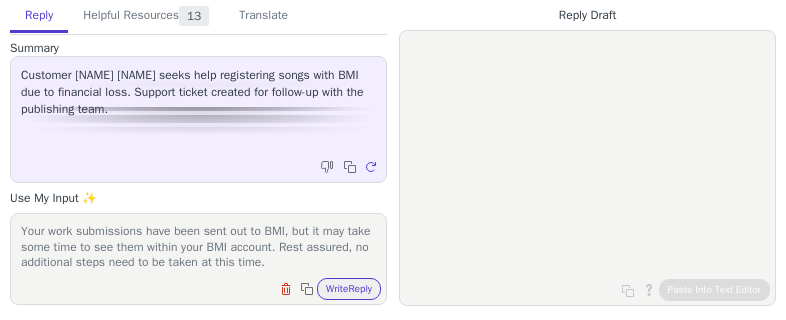 click on "We hope you are well. Thank you for reaching out.
Sony Music Publishing registers work submissions with Performance Rights Organizations and collection societies worldwide including BMI. Each Performance Rights Organization has a different processing time in which they update their system and registrations become visible within their repertory. Once a registration is sent out to a Performance Rights Organization and they receive it they take over the process of the registration being updated and visible in their system.
Your work submissions have been sent out to BMI, but it may take some time to see them within your BMI account. Rest assured, no additional steps need to be taken at this time." at bounding box center [198, 246] 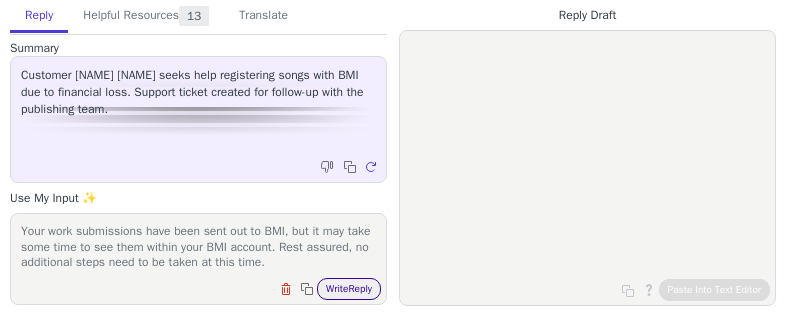 type on "We hope you are well. Thank you for reaching out.
Sony Music Publishing registers work submissions with Performance Rights Organizations and collection societies worldwide including BMI. Each Performance Rights Organization has a different processing time in which they update their system and registrations become visible within their repertory. Once a registration is sent out to a Performance Rights Organization and they receive it they take over the process of the registration being updated and visible in their system.
Your work submissions have been sent out to BMI, but it may take some time to see them within your BMI account. Rest assured, no additional steps need to be taken at this time." 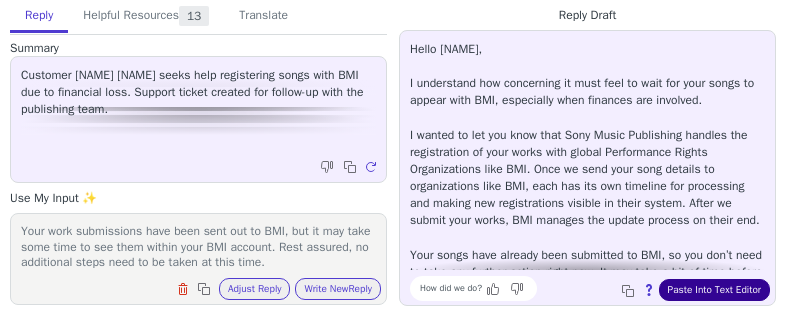 click on "Paste Into Text Editor" at bounding box center (714, 290) 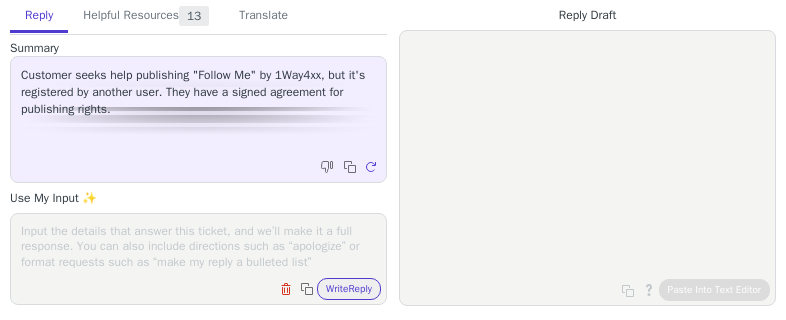 scroll, scrollTop: 0, scrollLeft: 0, axis: both 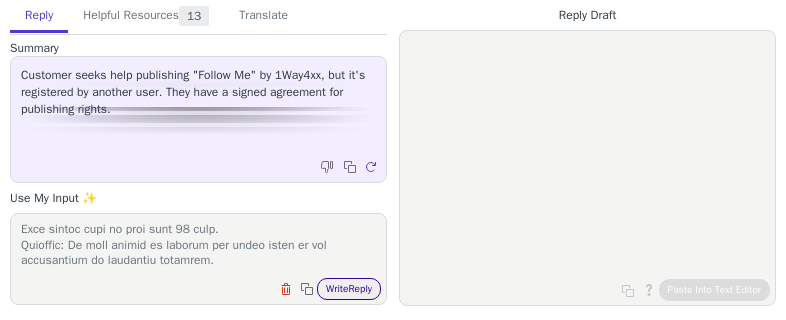 type on "What is a Claim?
When you select a track for Publishing that’s already been registered by another person, you’ll need to submit a Claim to “claim” your share of the track.
When asked to submit a claim, you’ll confirm all writers, roles, and shares like you would any other Publishing track. You may also be asked to upload documentation like producer agreements, split sheets, or anything else you think can help us verify your share.
Submitting a Claim:
After confirming the correct information for writers and uploading documentation, you’ll be able to submit your Claim. Submitted Claims will appear in the Claims tab of the Publishing section of BeatStars Studio. After our team reviews and approves the Claim, the track will then appear in the Tracks tab with the rest of your Publishing tracks.
Claim Statuses:
Under Review: We’ve received your Claim and are reviewing it to make sure everything is good to go.
Approved: Your claim has been approved and we’ve associated you as a writer on the track.
Pending:..." 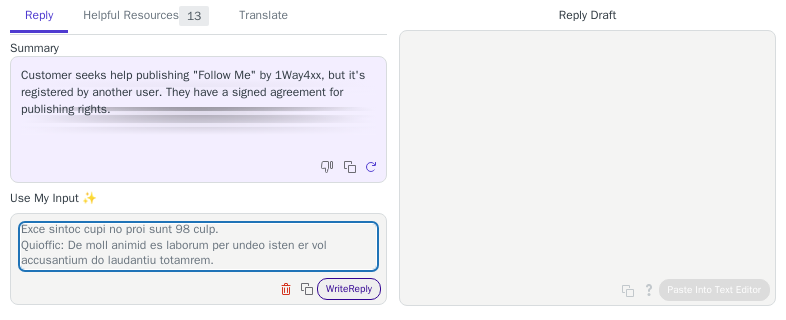 click on "Write  Reply" at bounding box center (349, 289) 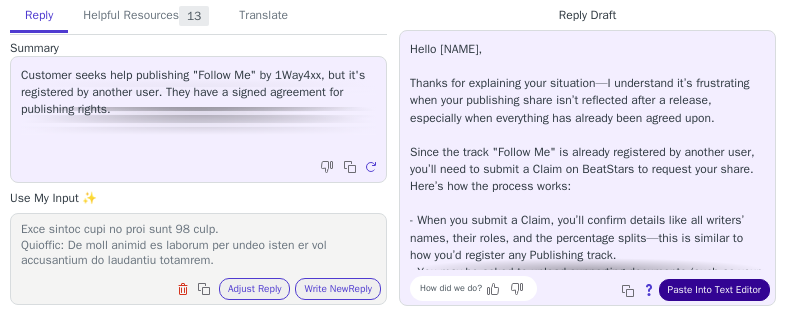 click on "Paste Into Text Editor" at bounding box center (714, 290) 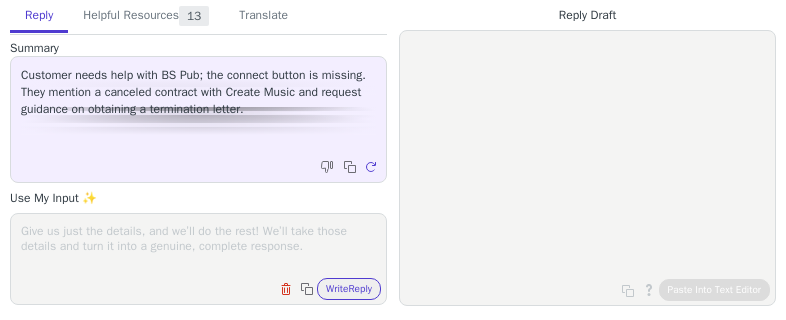 scroll, scrollTop: 0, scrollLeft: 0, axis: both 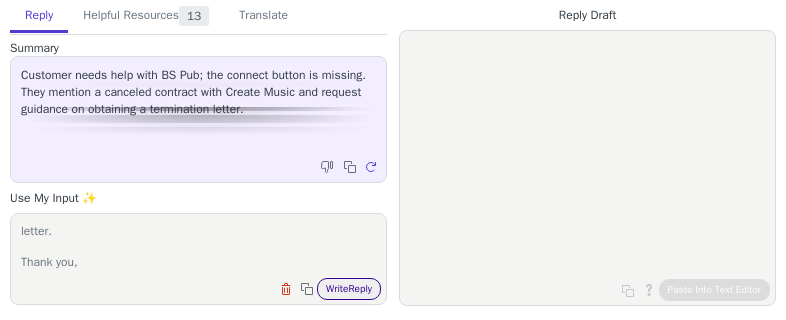 type on "Hello,
Thank you for being so patient.
BeatStars Publishing/Sony Music Publishing requires an official termination letter from Create Music to accept you as a BeatStars Publishing member, properly register your works, and collect the publishing royalties those works generate.
Please contact Create Music and request an official termination letter.
Thank you," 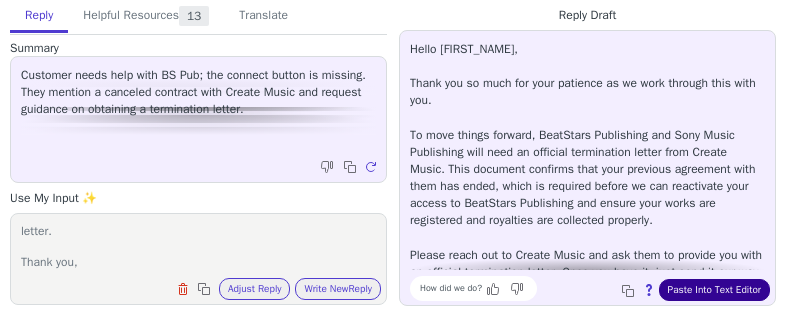 click on "Paste Into Text Editor" at bounding box center [714, 290] 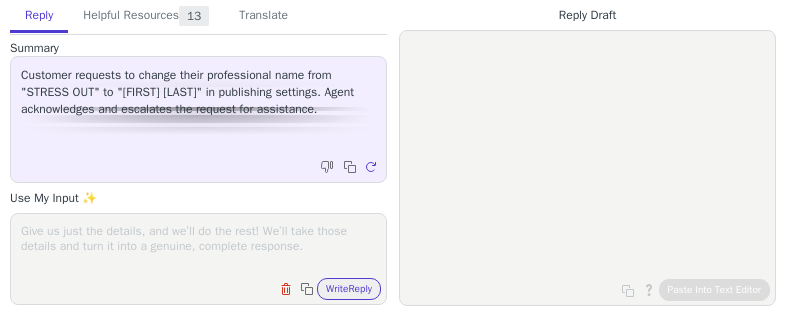 scroll, scrollTop: 0, scrollLeft: 0, axis: both 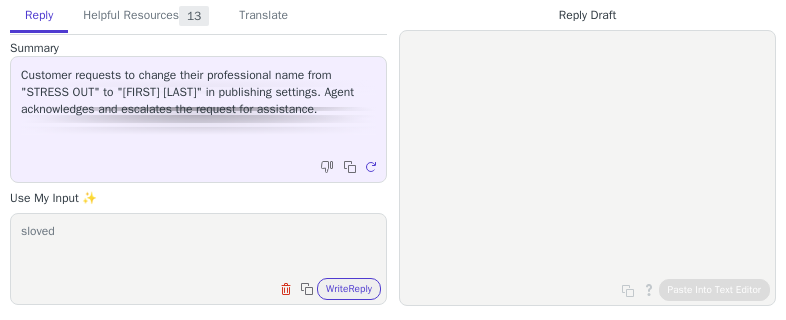 click on "sloved" at bounding box center [198, 246] 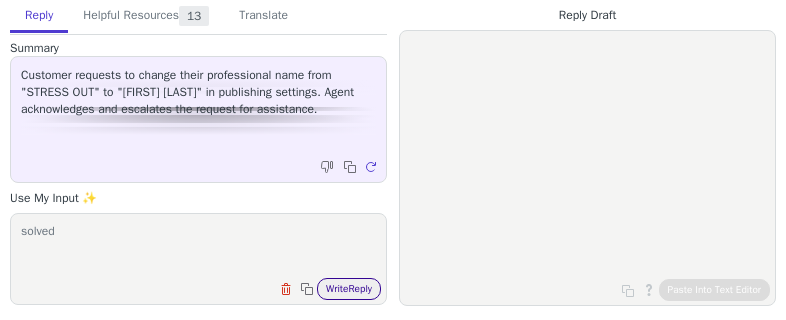 type on "solved" 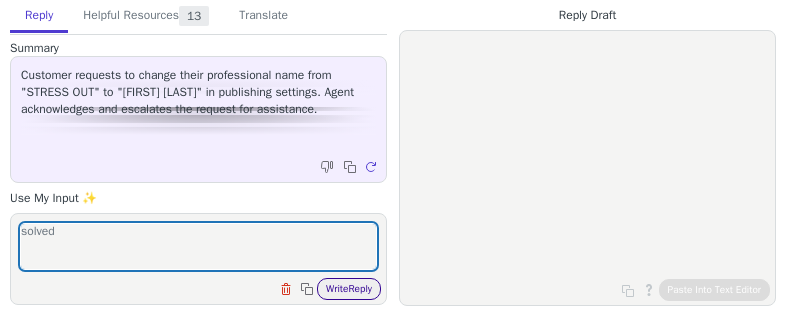click on "Write  Reply" at bounding box center (349, 289) 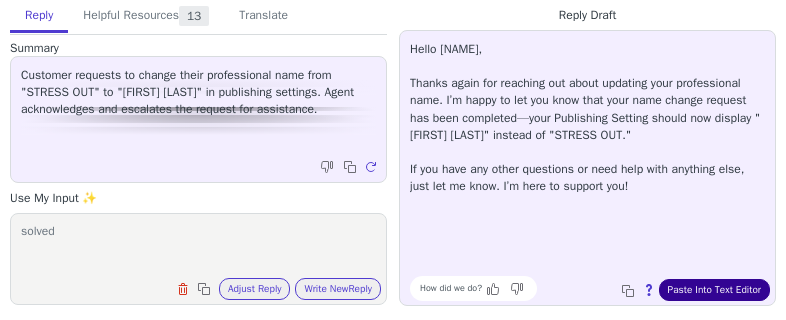 click on "Paste Into Text Editor" at bounding box center [714, 290] 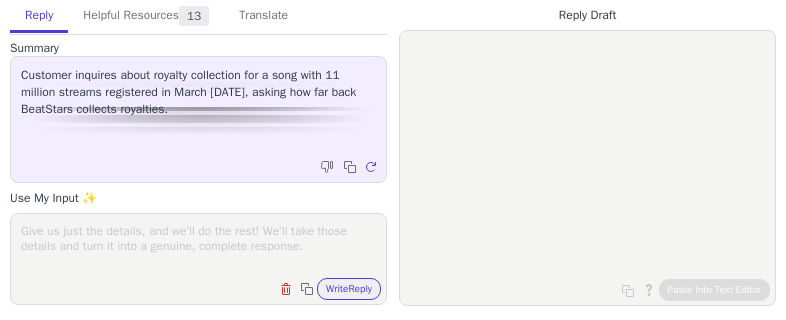 scroll, scrollTop: 0, scrollLeft: 0, axis: both 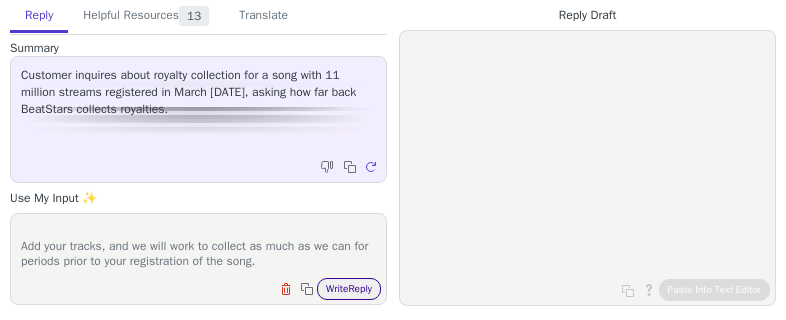 type on "While we cannot make any guarantees, collection societies and Performing Rights Organizations (PROs) can usually look back several years prior to when a song is registered to collect publishing royalties.
Add your tracks, and we will work to collect as much as we can for periods prior to your registration of the song." 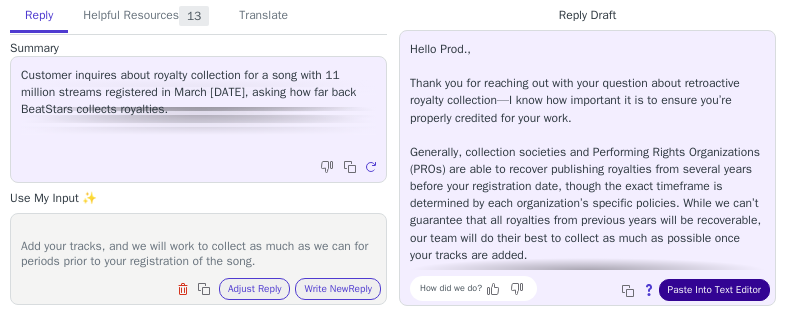 click on "Paste Into Text Editor" at bounding box center (714, 290) 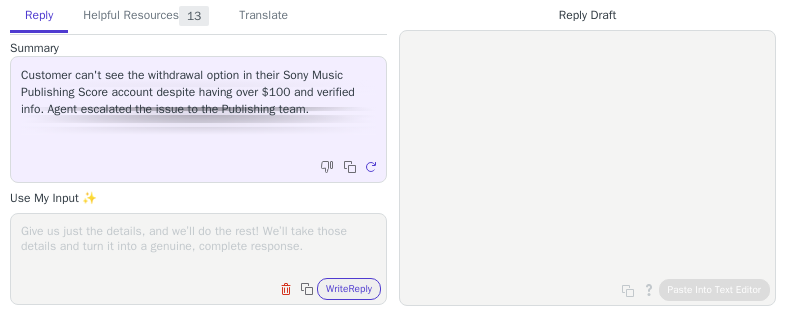 scroll, scrollTop: 0, scrollLeft: 0, axis: both 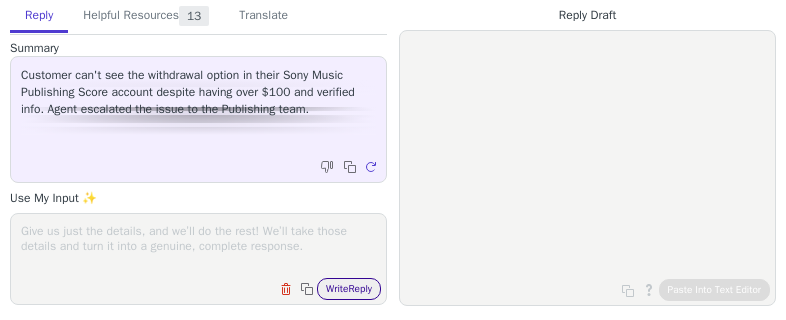 click on "Write  Reply" at bounding box center [349, 289] 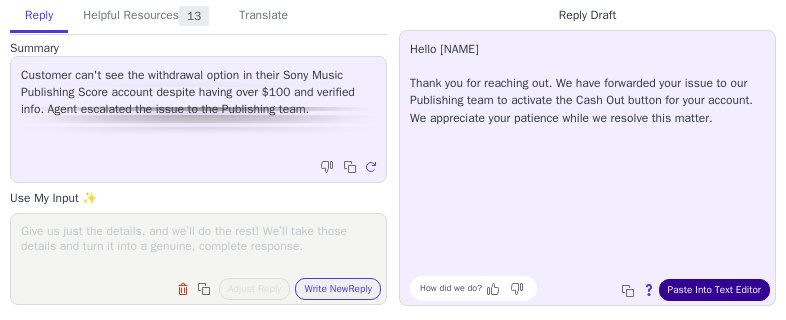 click on "Paste Into Text Editor" at bounding box center (714, 290) 